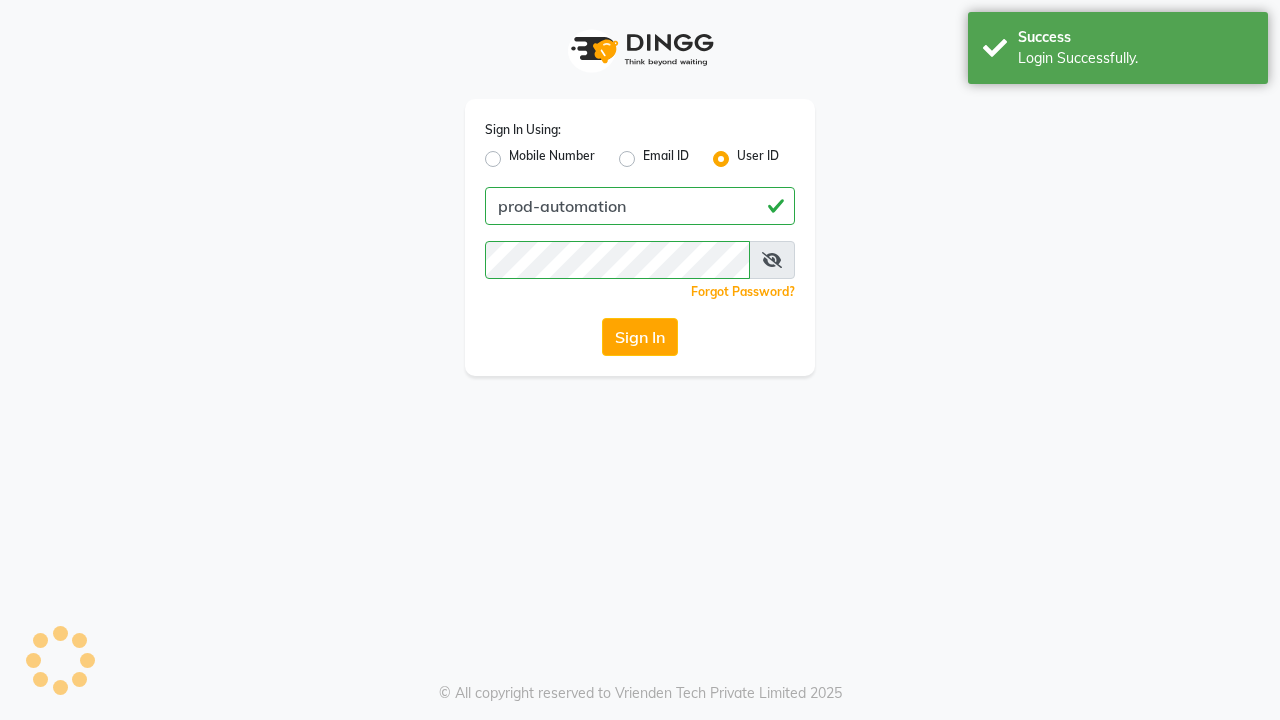 scroll, scrollTop: 0, scrollLeft: 0, axis: both 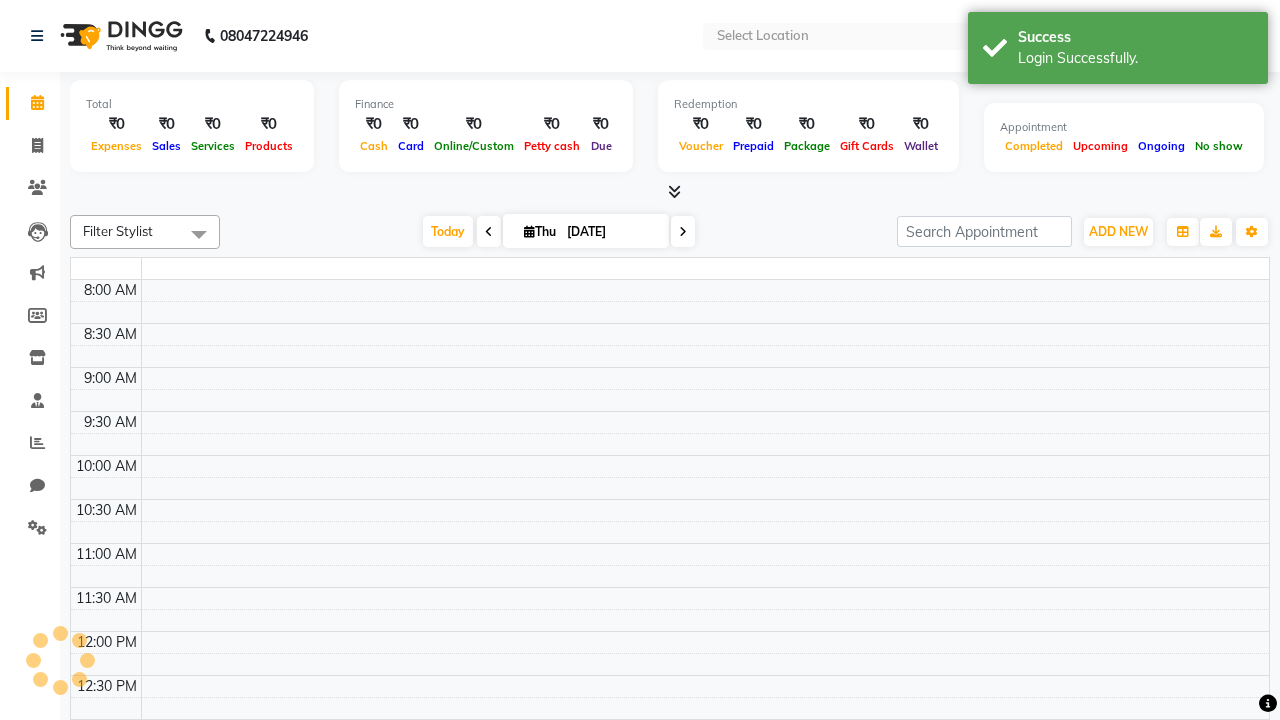 select on "en" 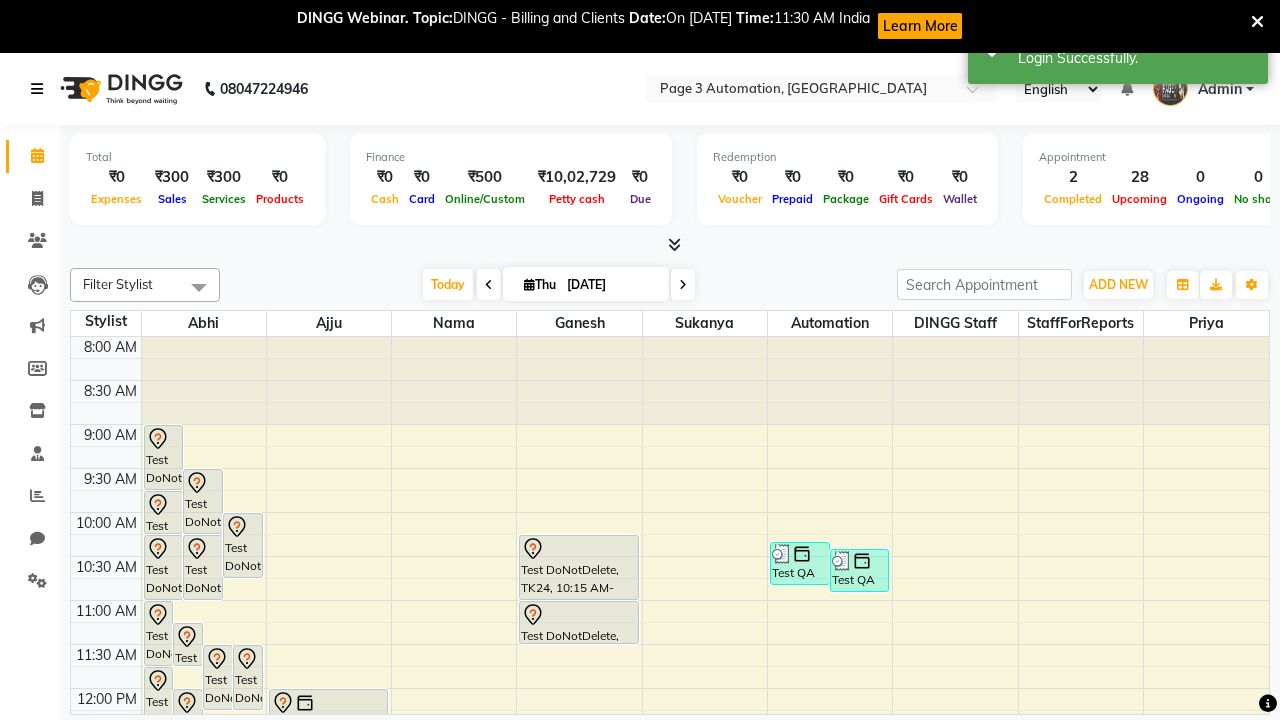 click at bounding box center [37, 89] 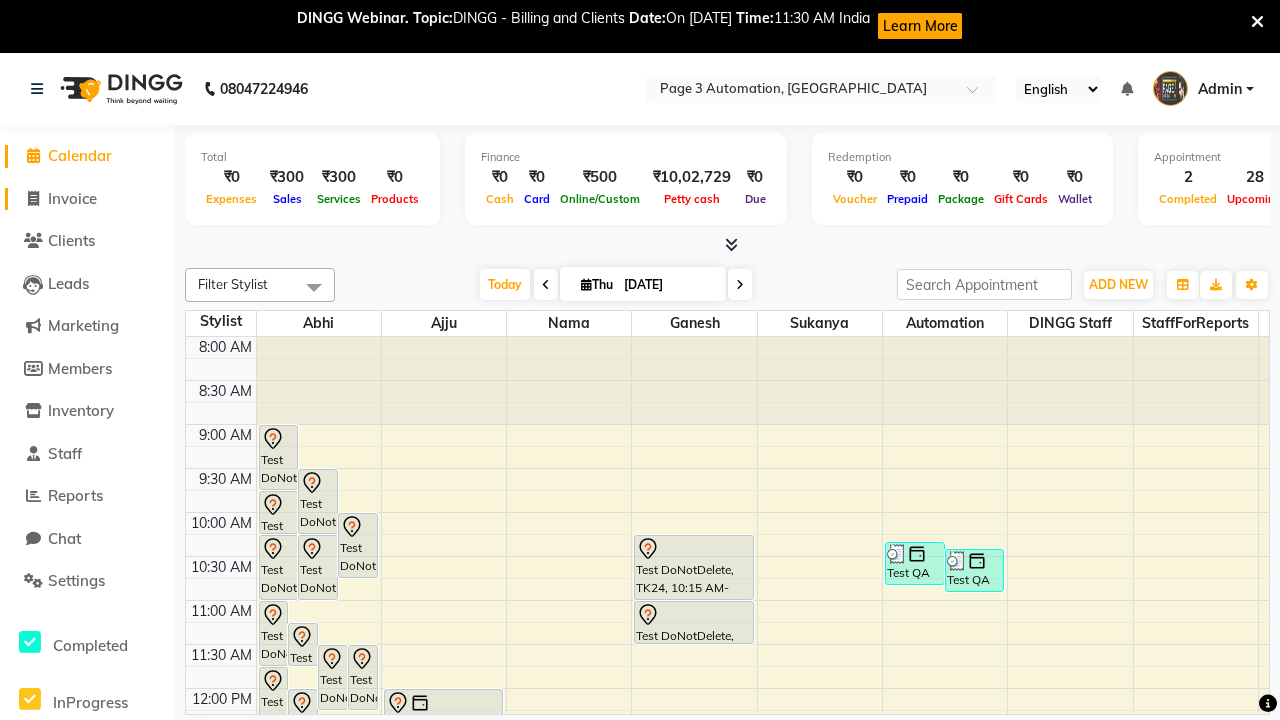 click on "Invoice" 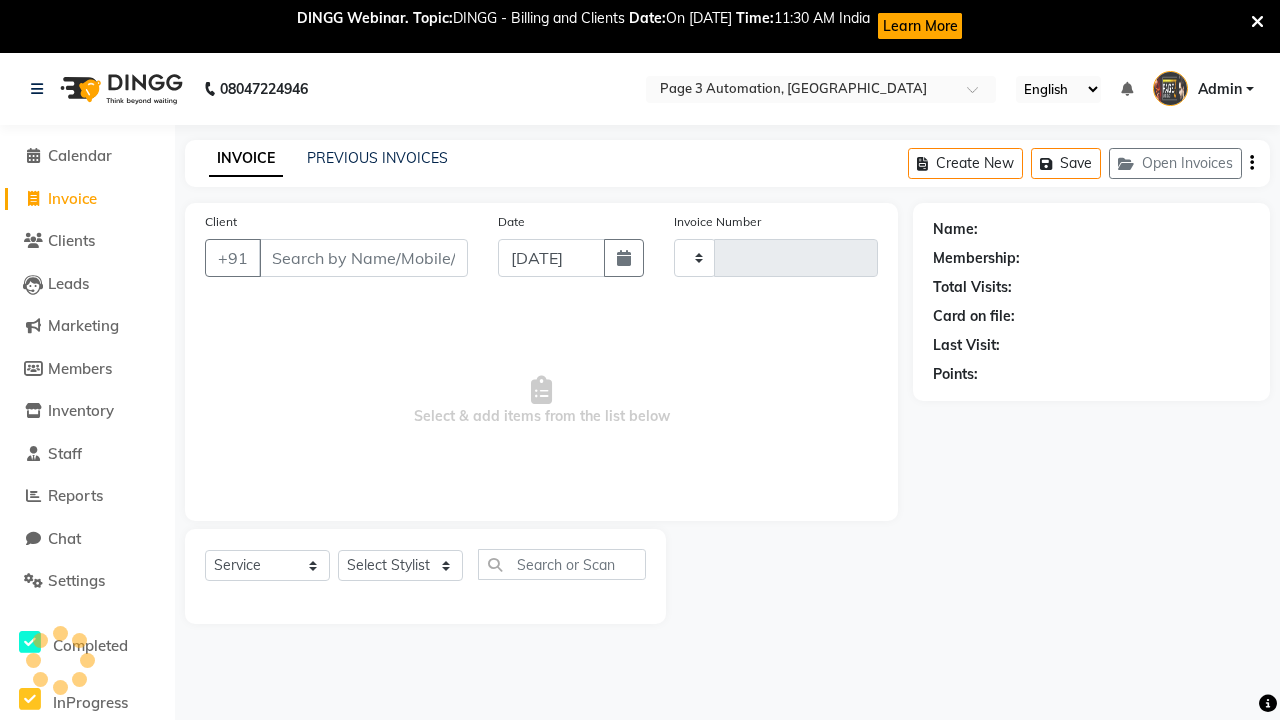select on "2774" 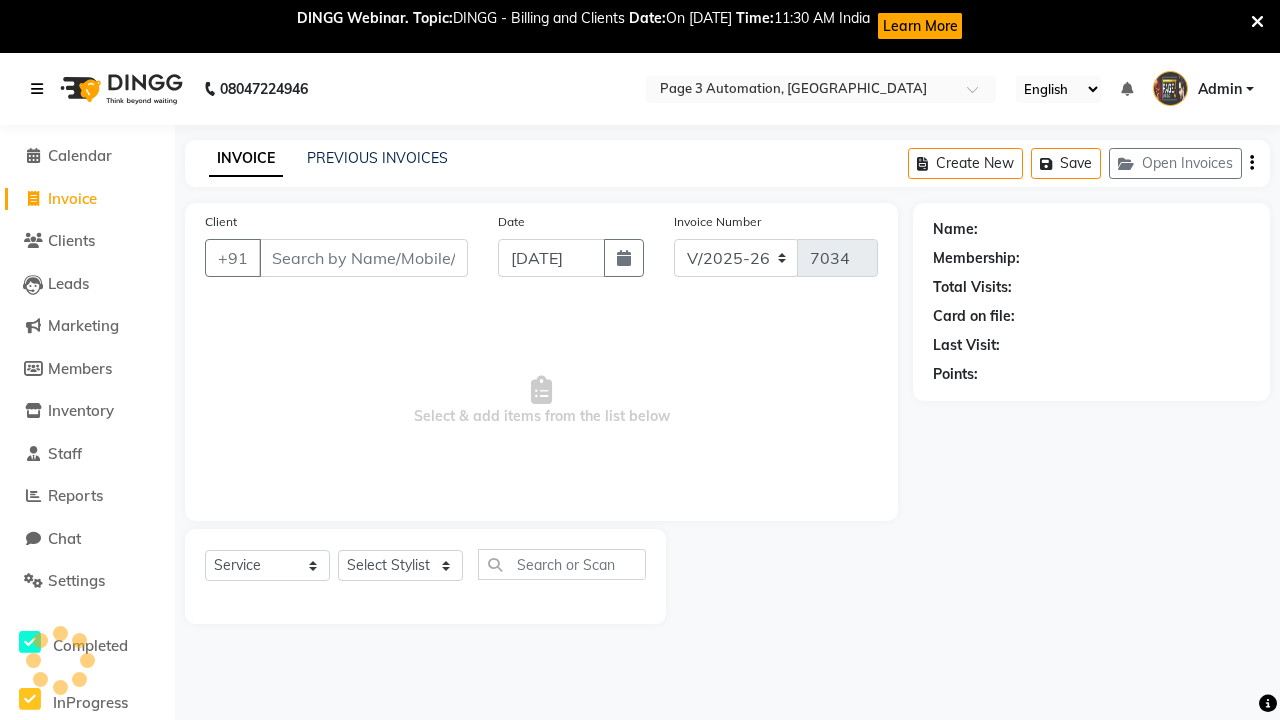 click at bounding box center [37, 89] 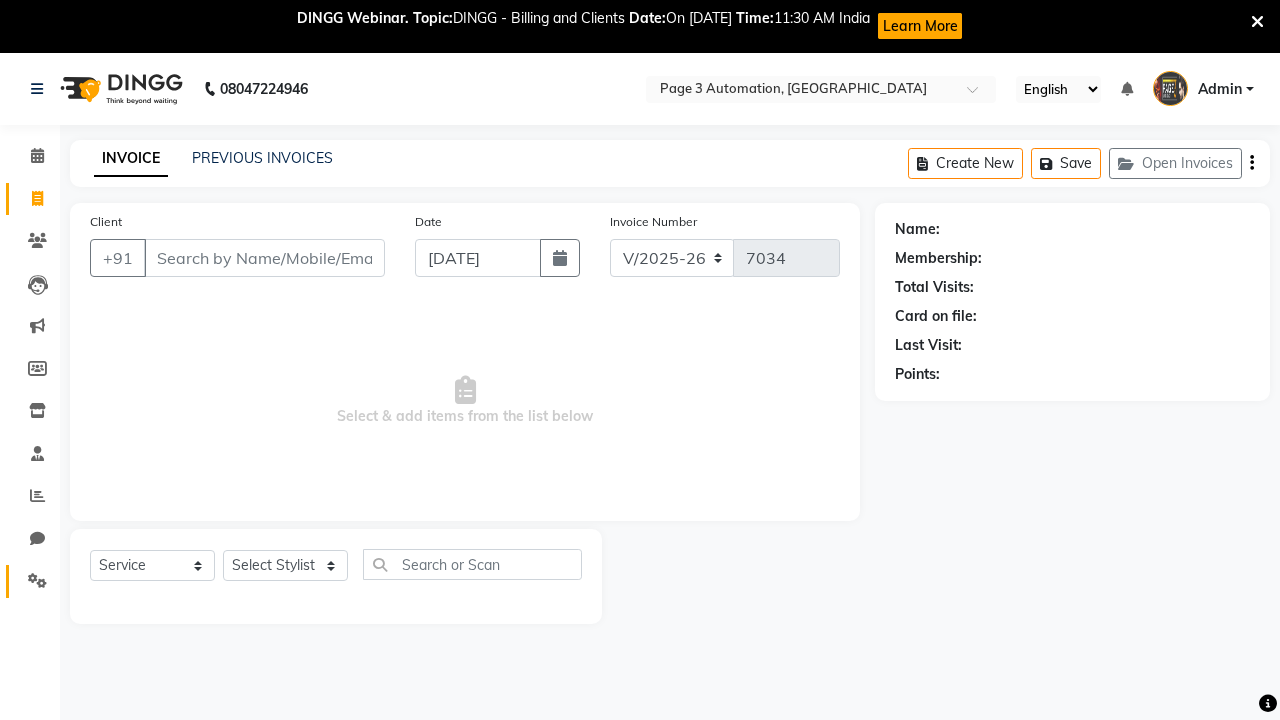 click 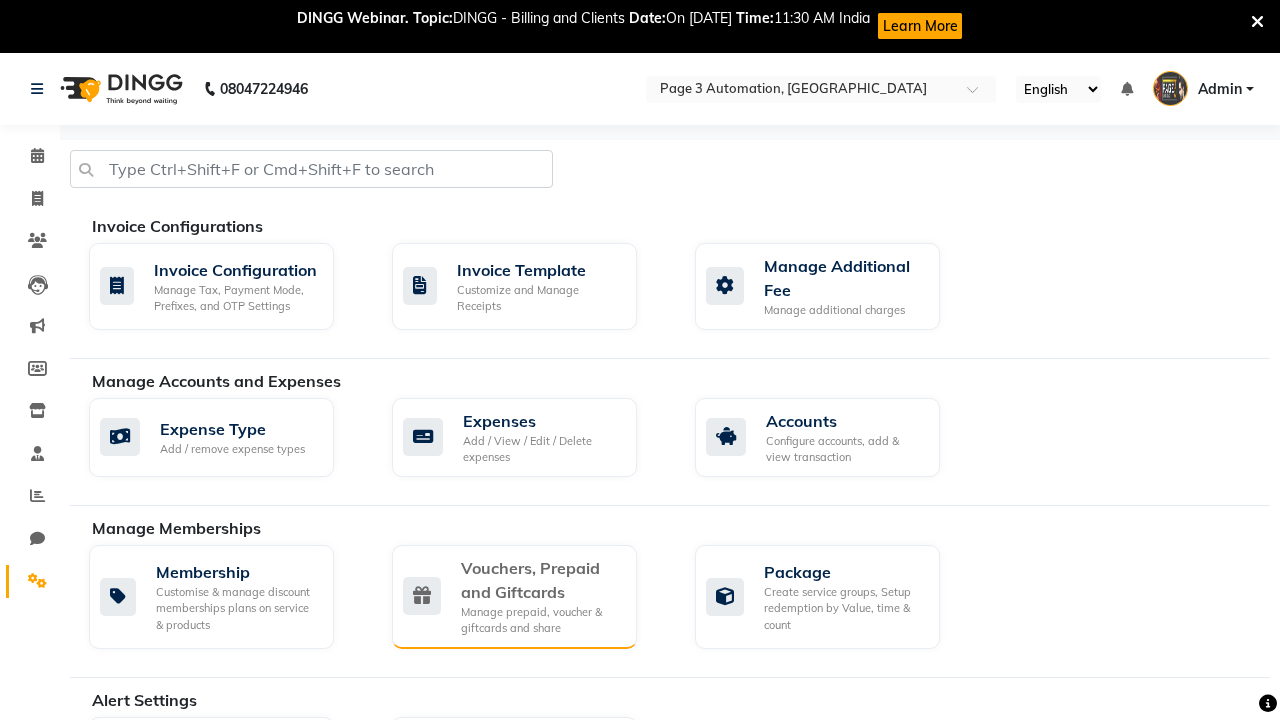 click on "Vouchers, Prepaid and Giftcards" 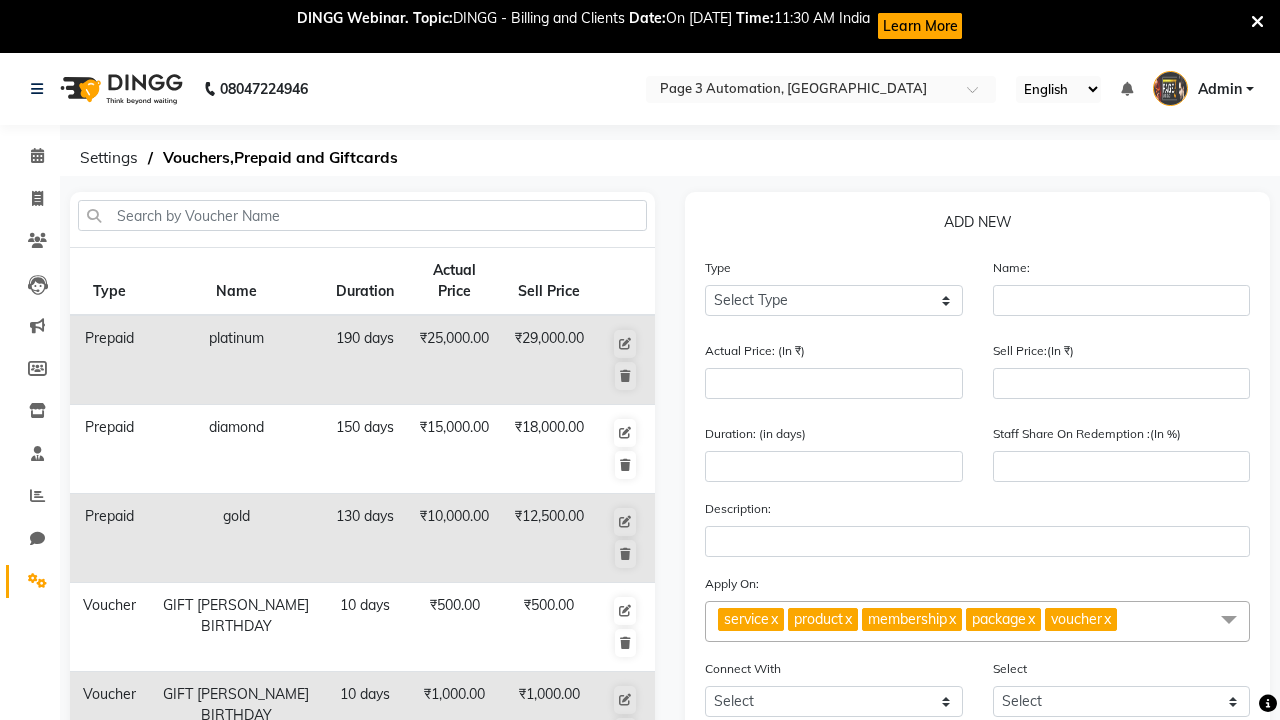 select on "P" 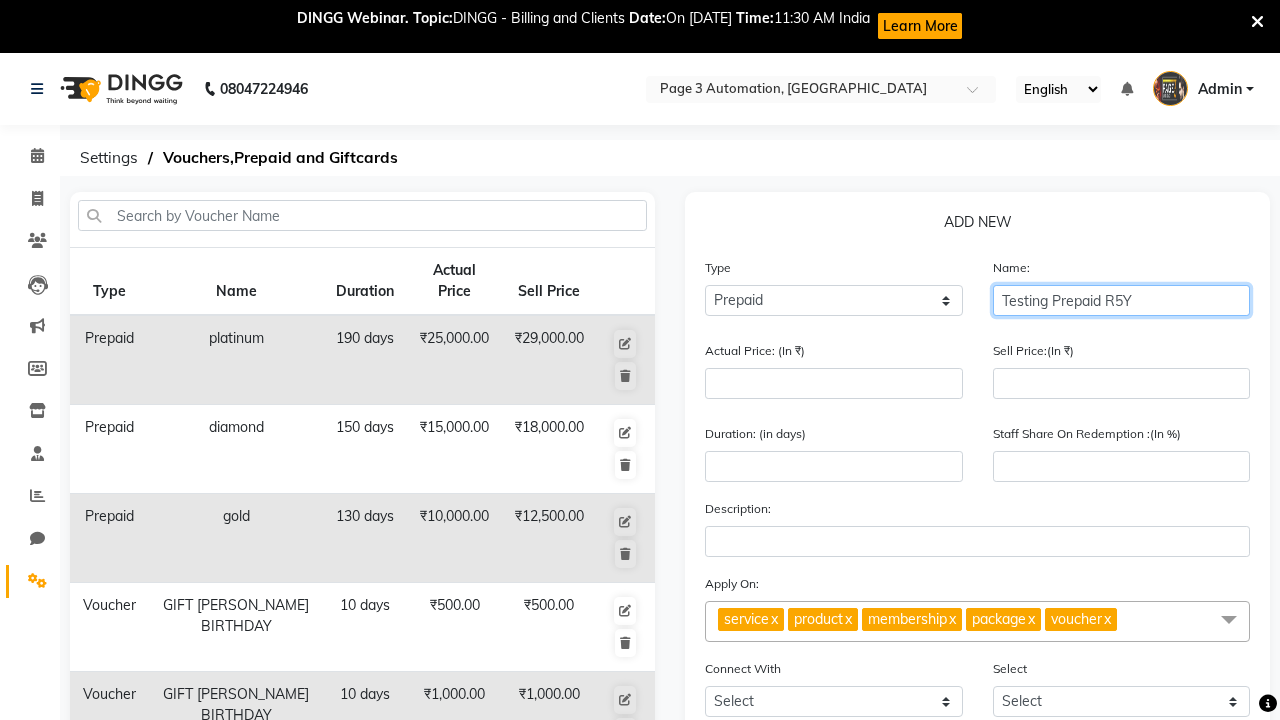 type on "Testing Prepaid R5Y" 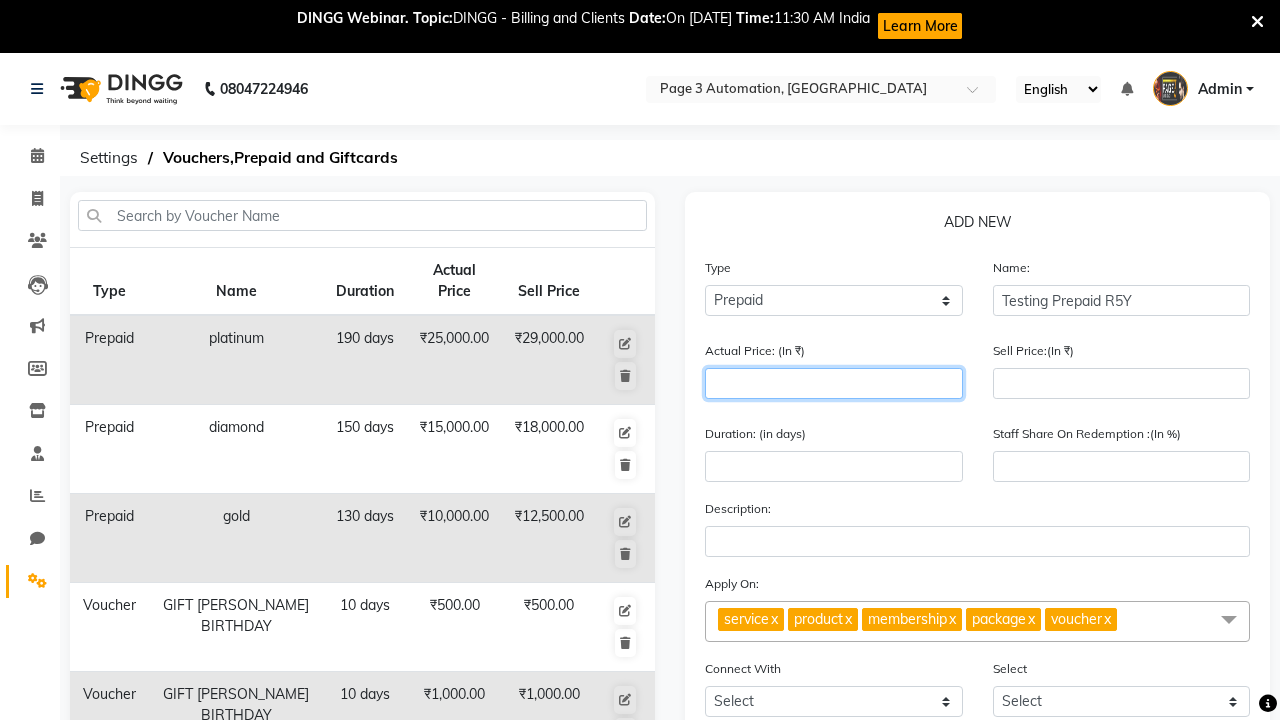 type on "1500" 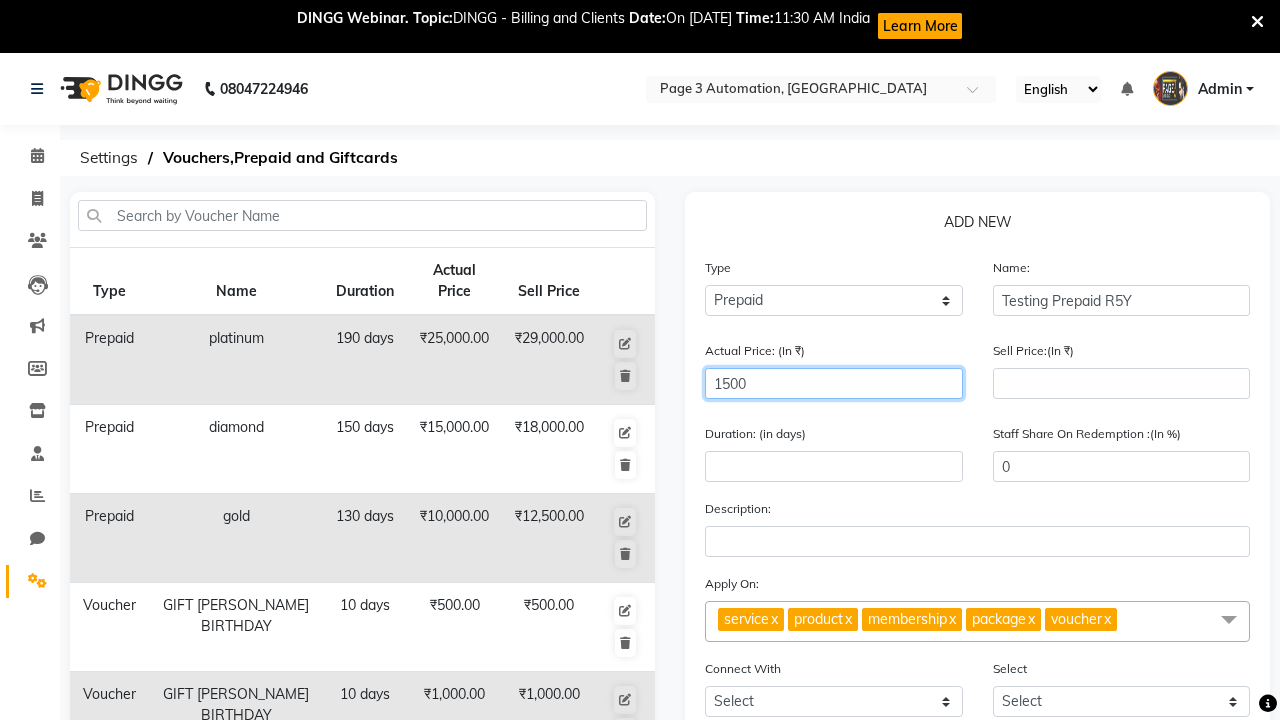 type on "1500" 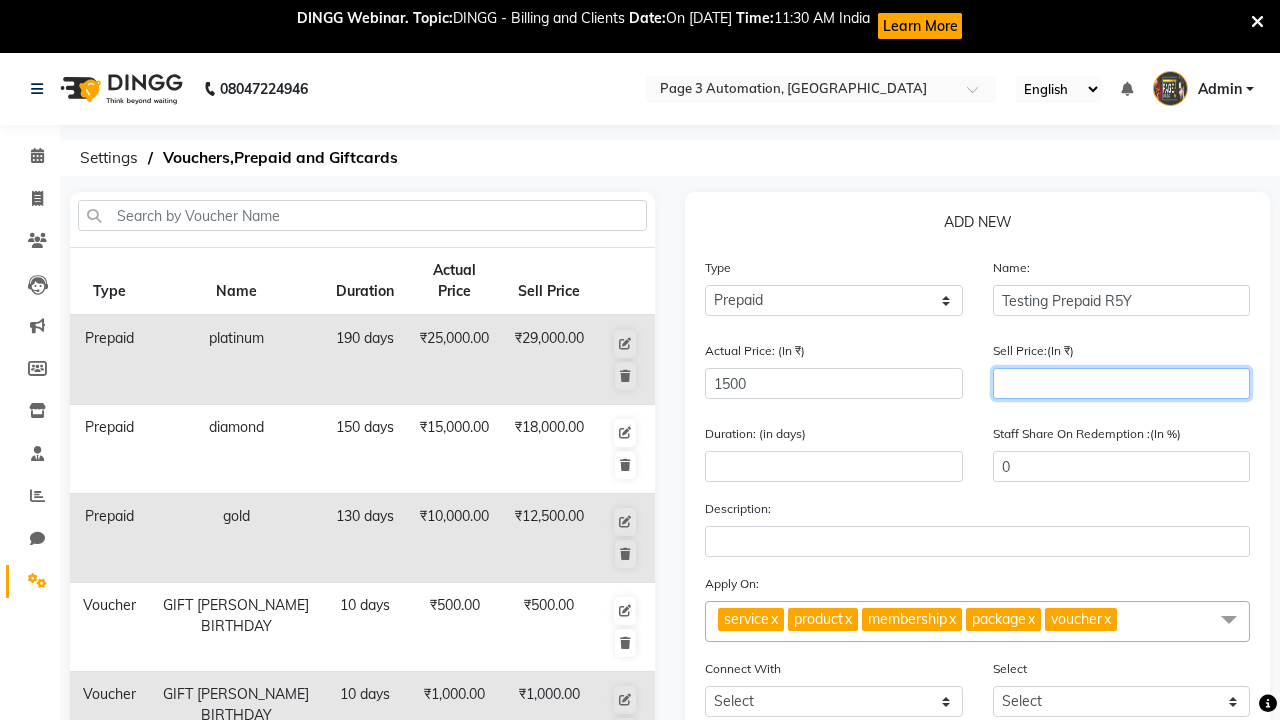 type on "1200" 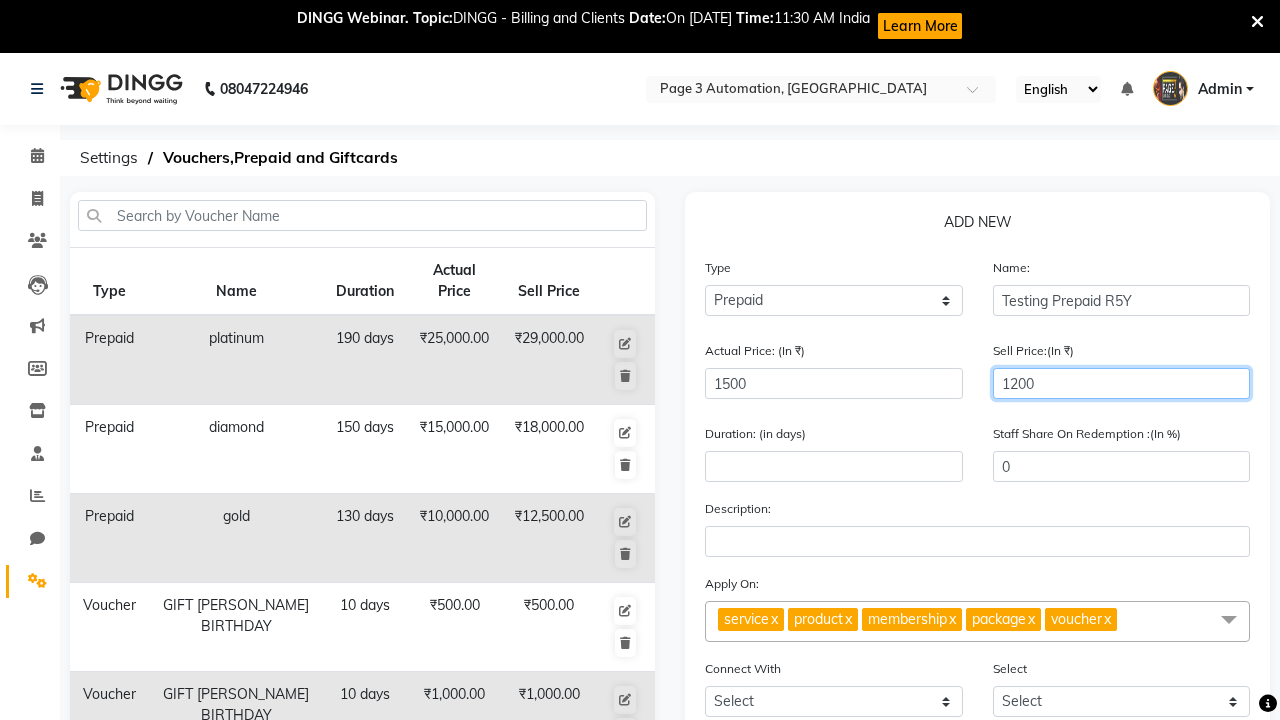 type on "80" 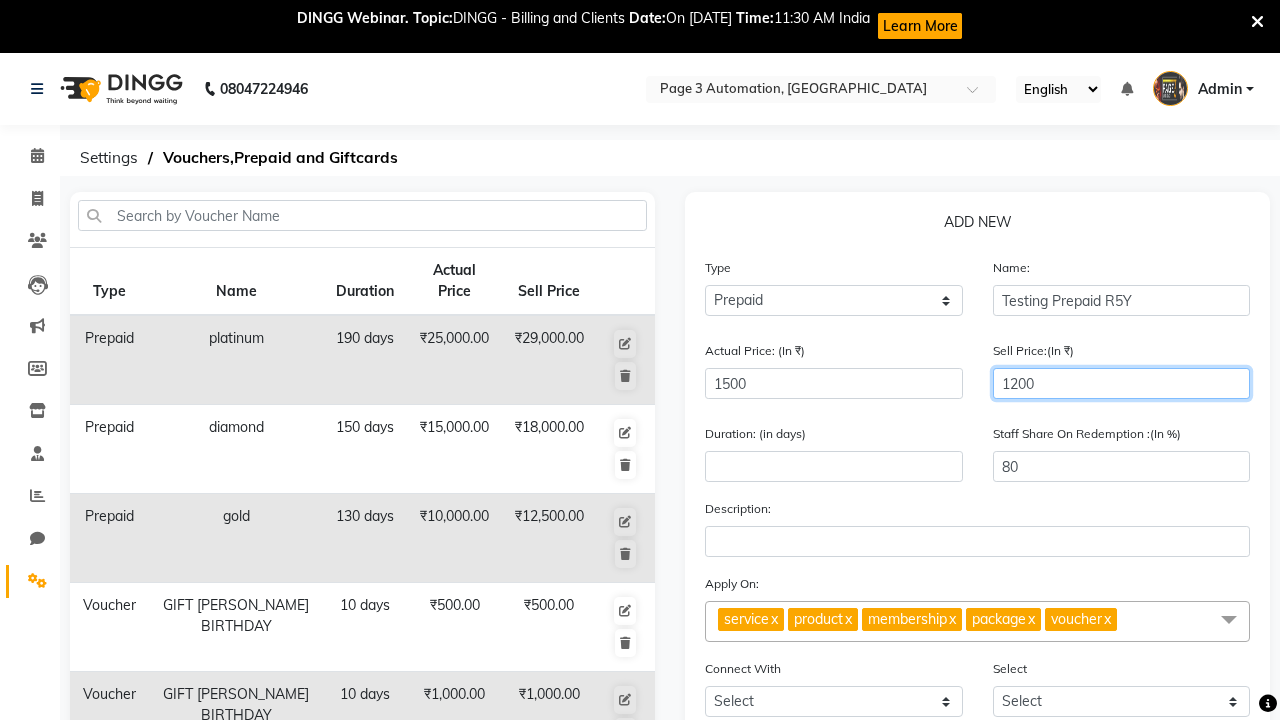type on "1200" 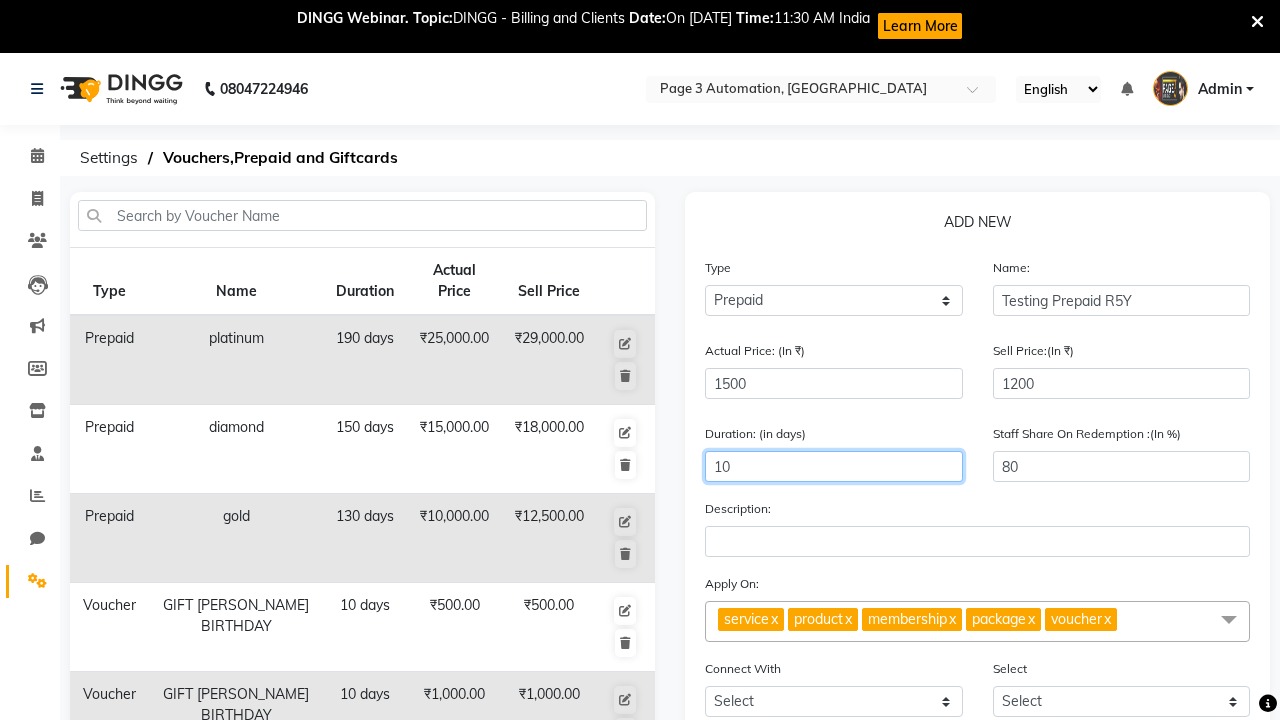 type on "10" 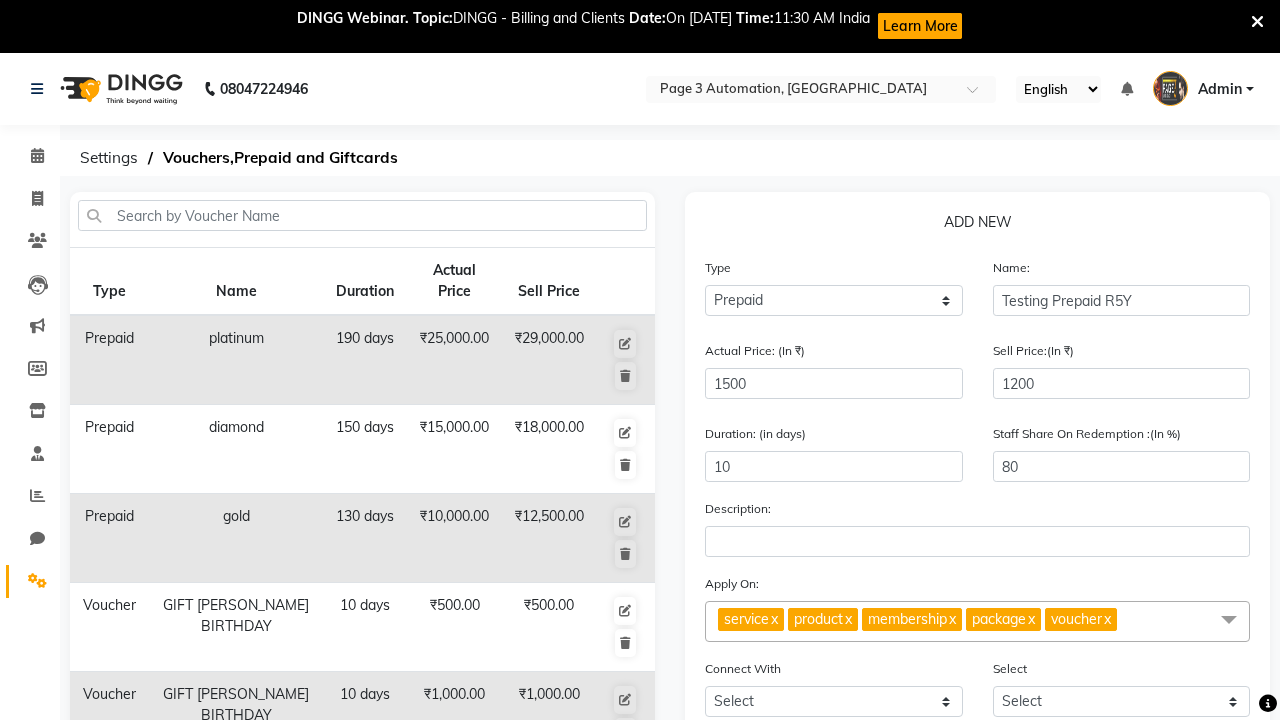 click on "Save" 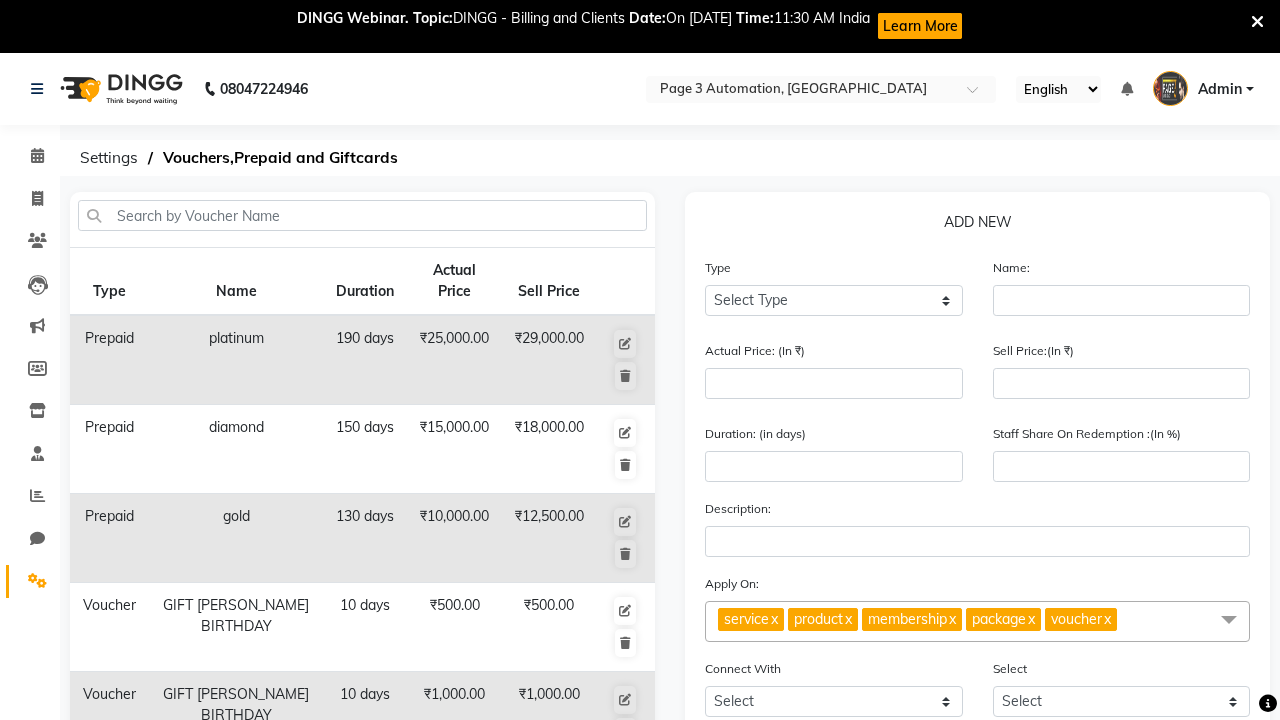 select 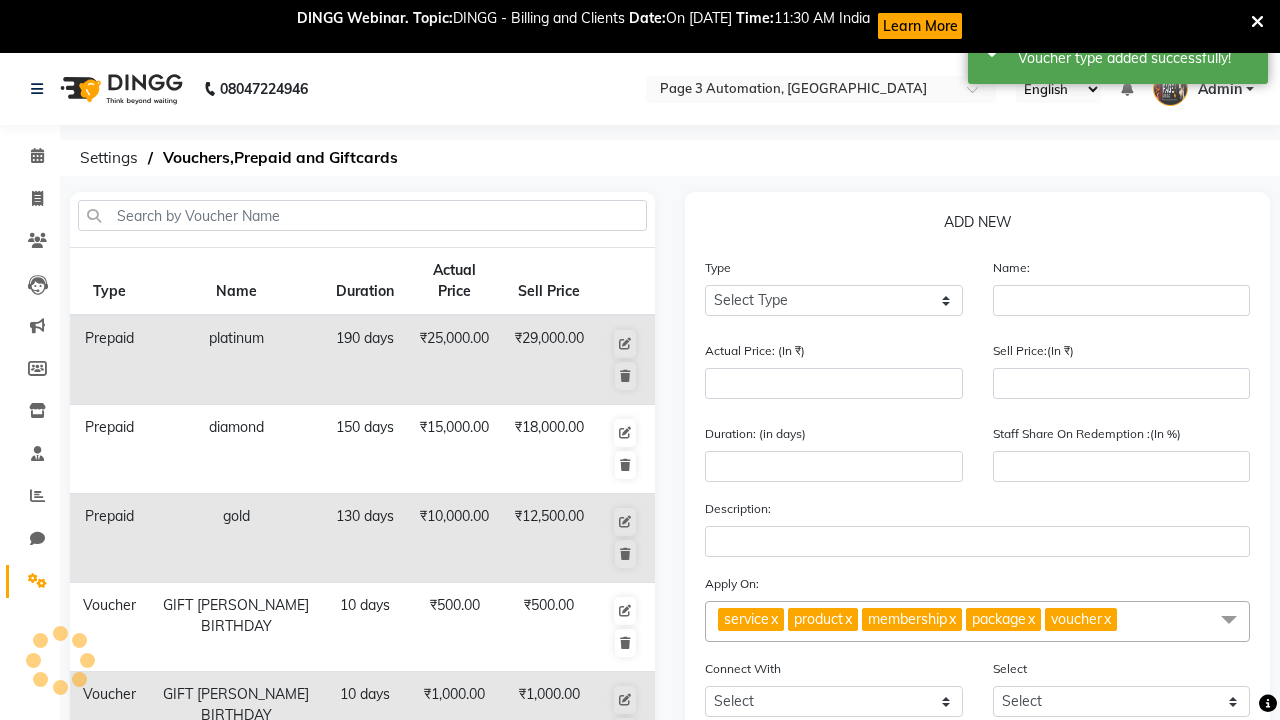 scroll, scrollTop: 550, scrollLeft: 0, axis: vertical 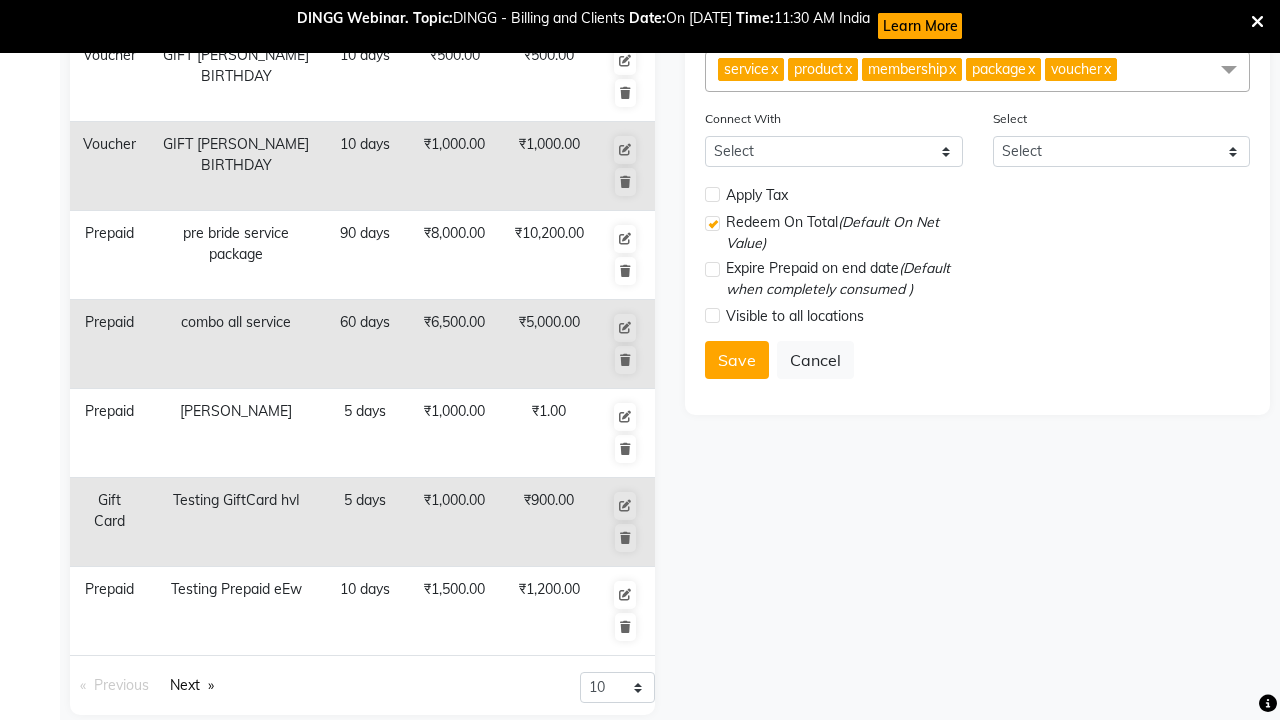 click on "Admin" at bounding box center [1220, -461] 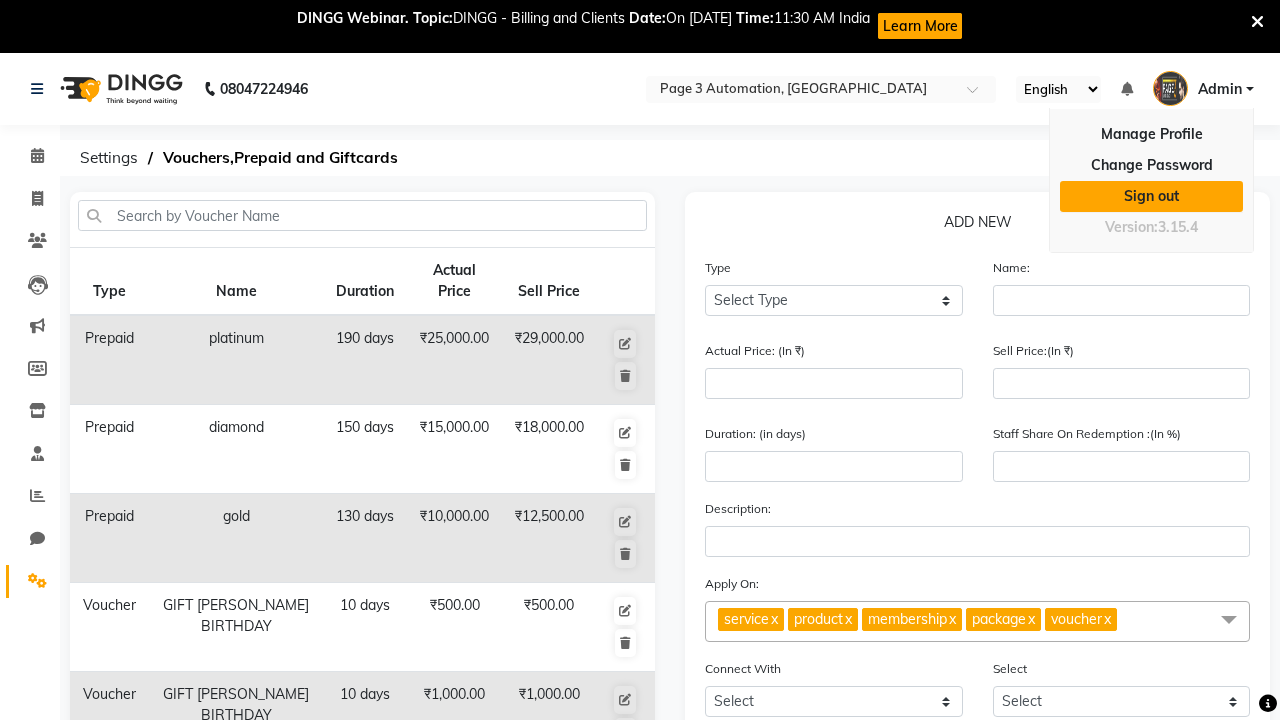 click on "Sign out" at bounding box center (1151, 196) 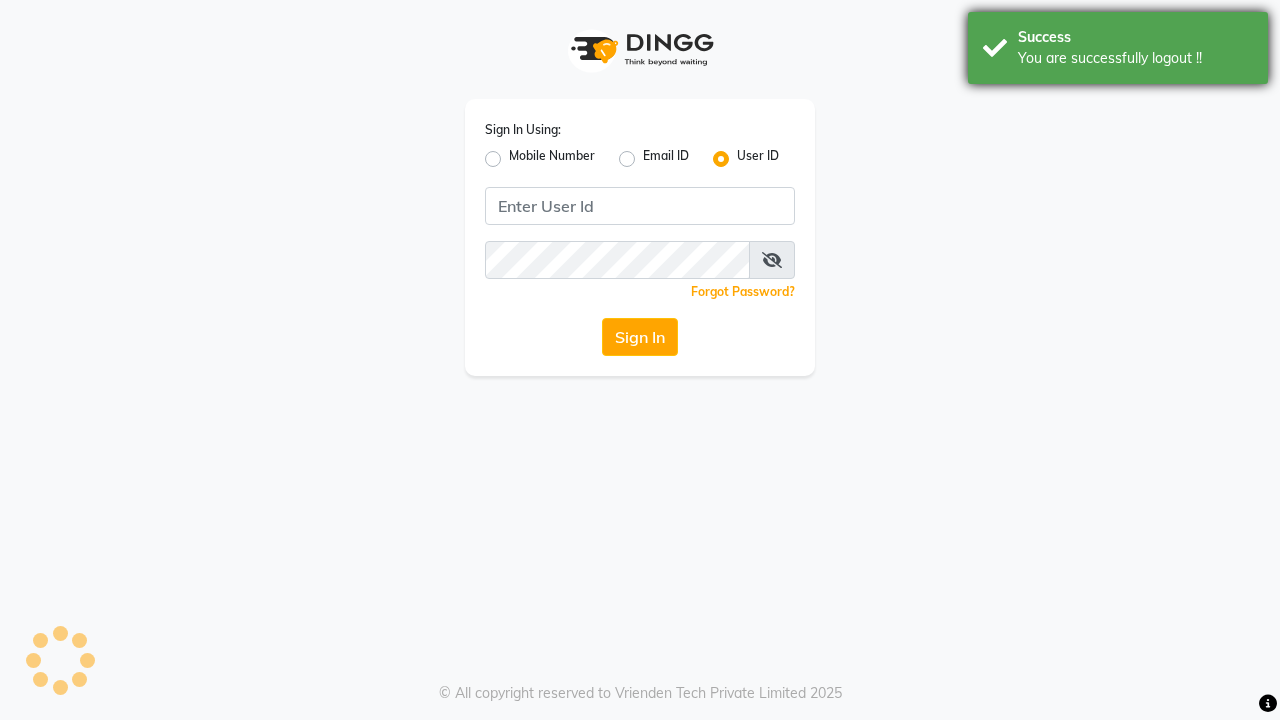 click on "You are successfully logout !!" at bounding box center [1135, 58] 